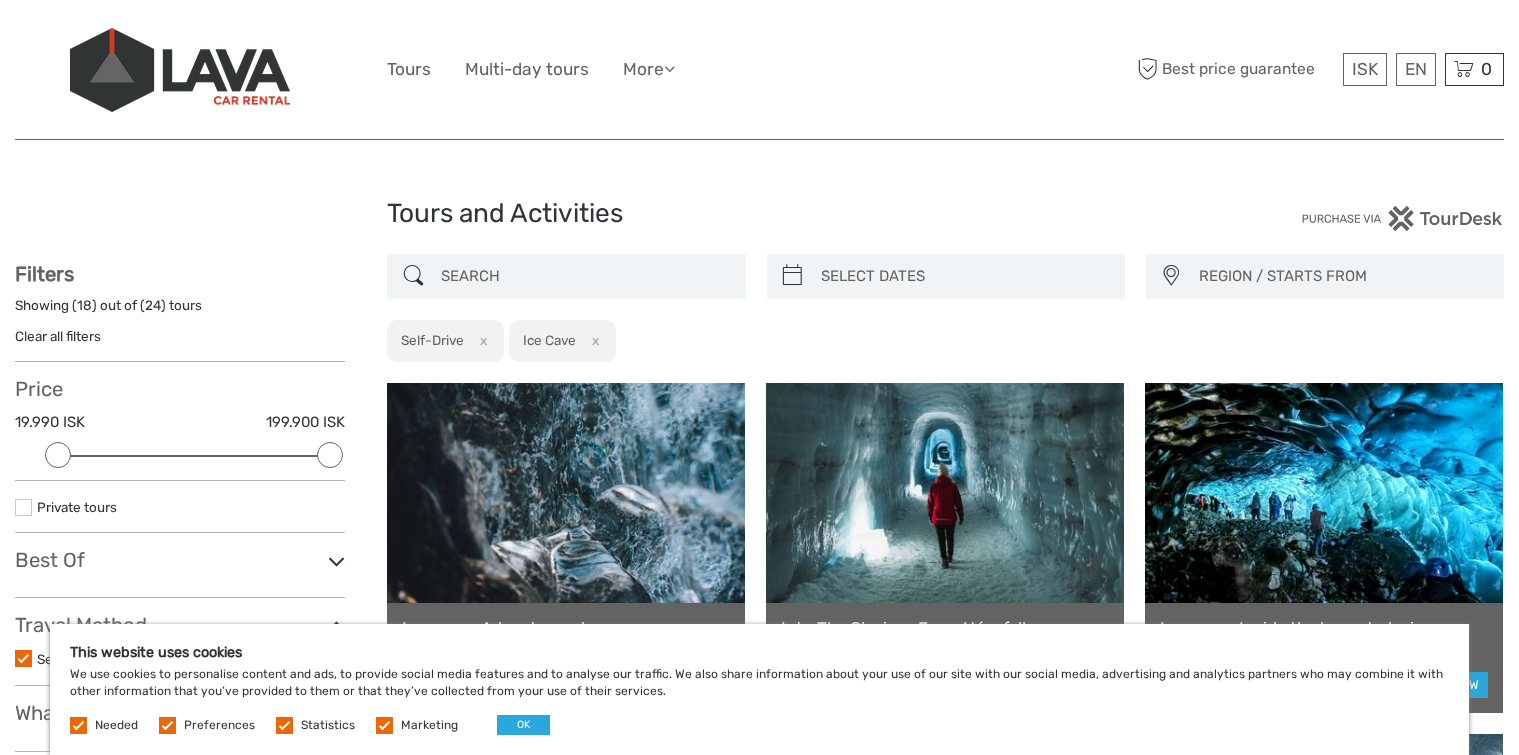 scroll, scrollTop: 0, scrollLeft: 0, axis: both 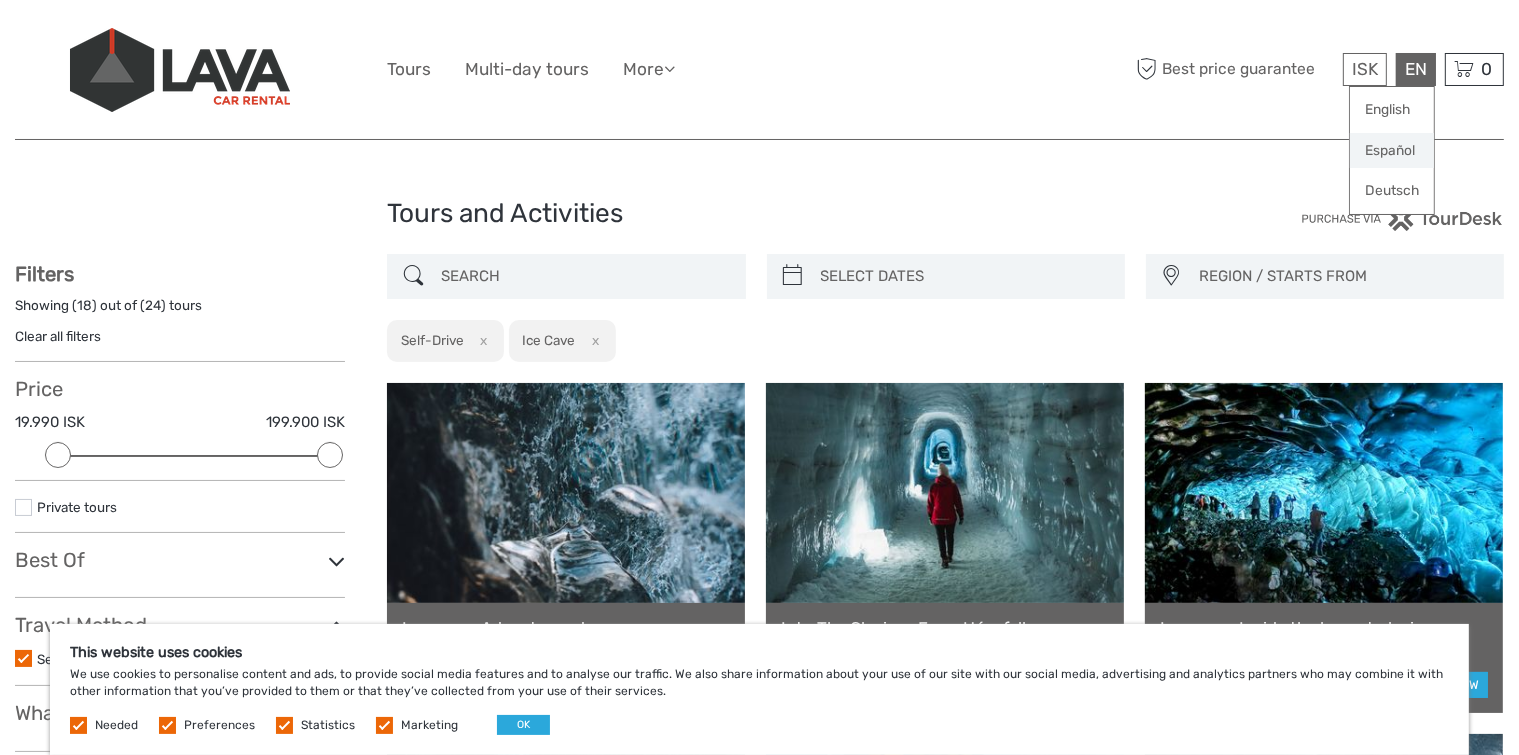 click on "Español" at bounding box center [1392, 151] 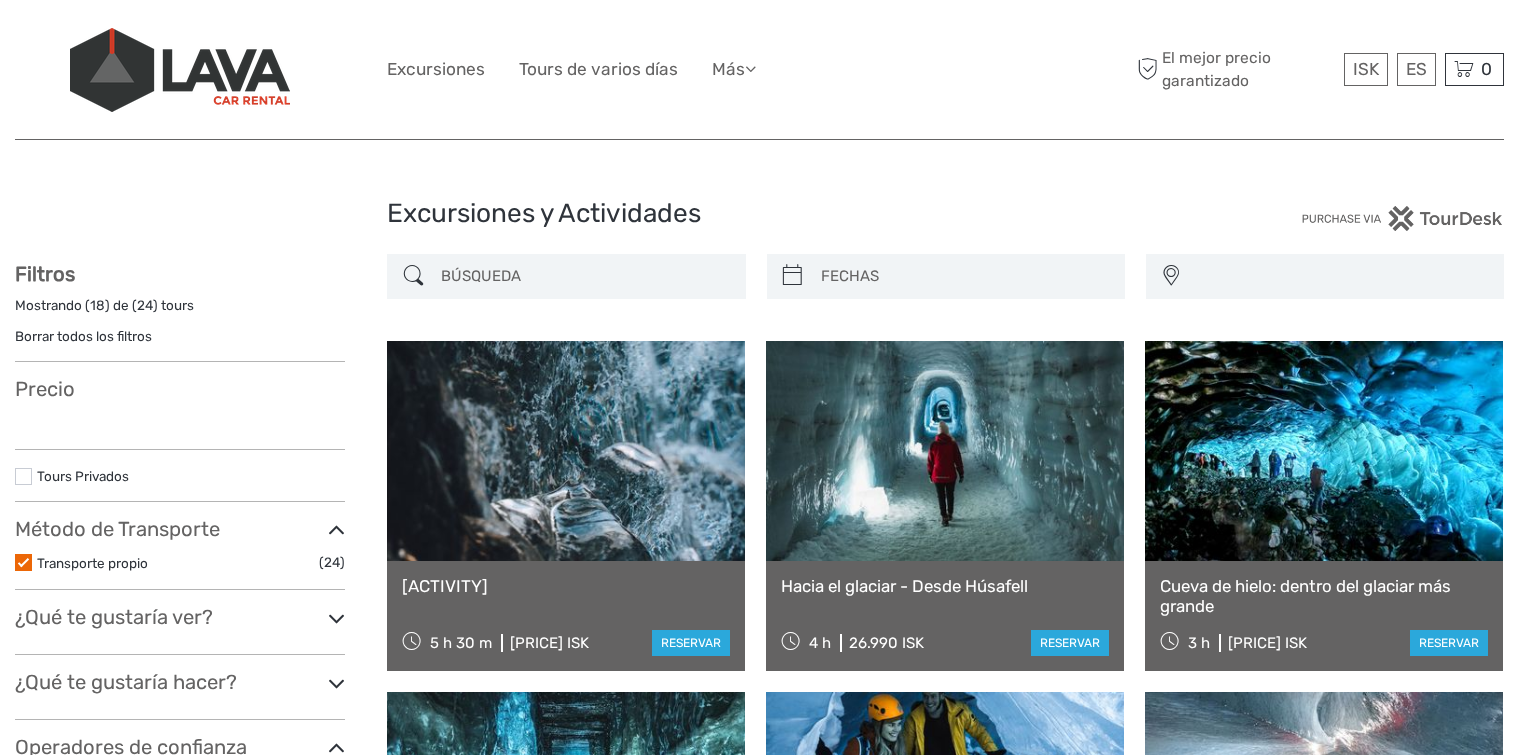 scroll, scrollTop: 0, scrollLeft: 0, axis: both 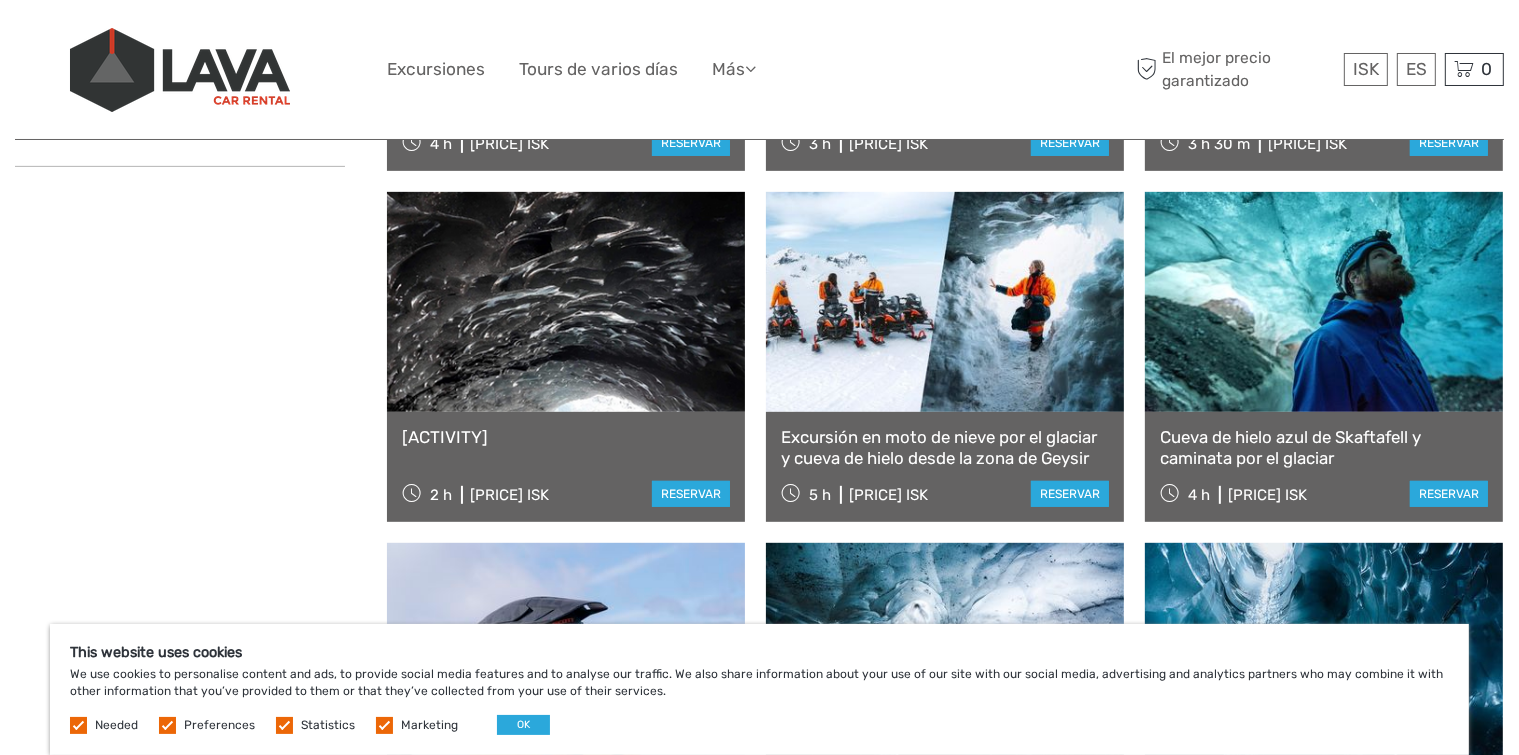 click on "Cueva de hielo azul de Skaftafell y caminata por el glaciar" at bounding box center (1324, 447) 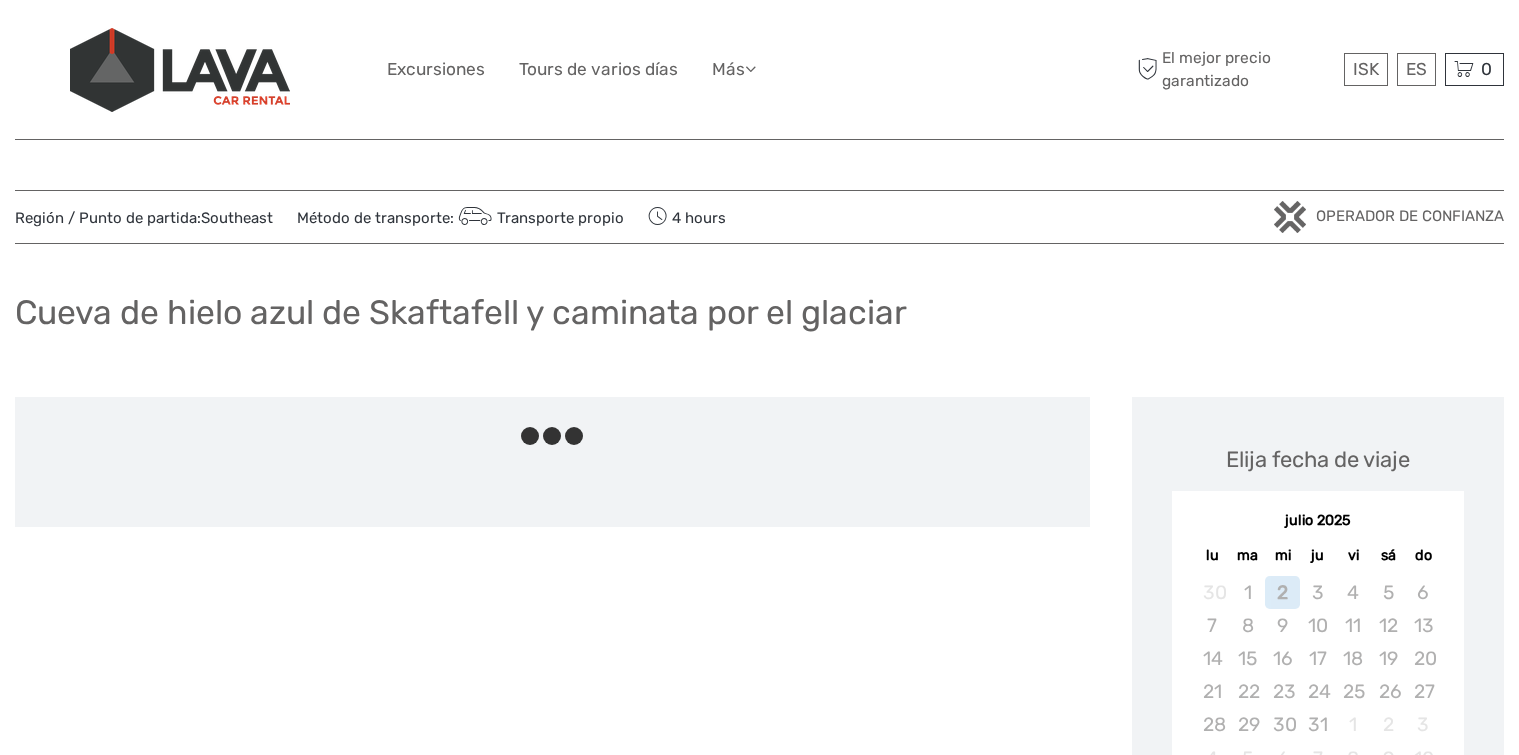 scroll, scrollTop: 0, scrollLeft: 0, axis: both 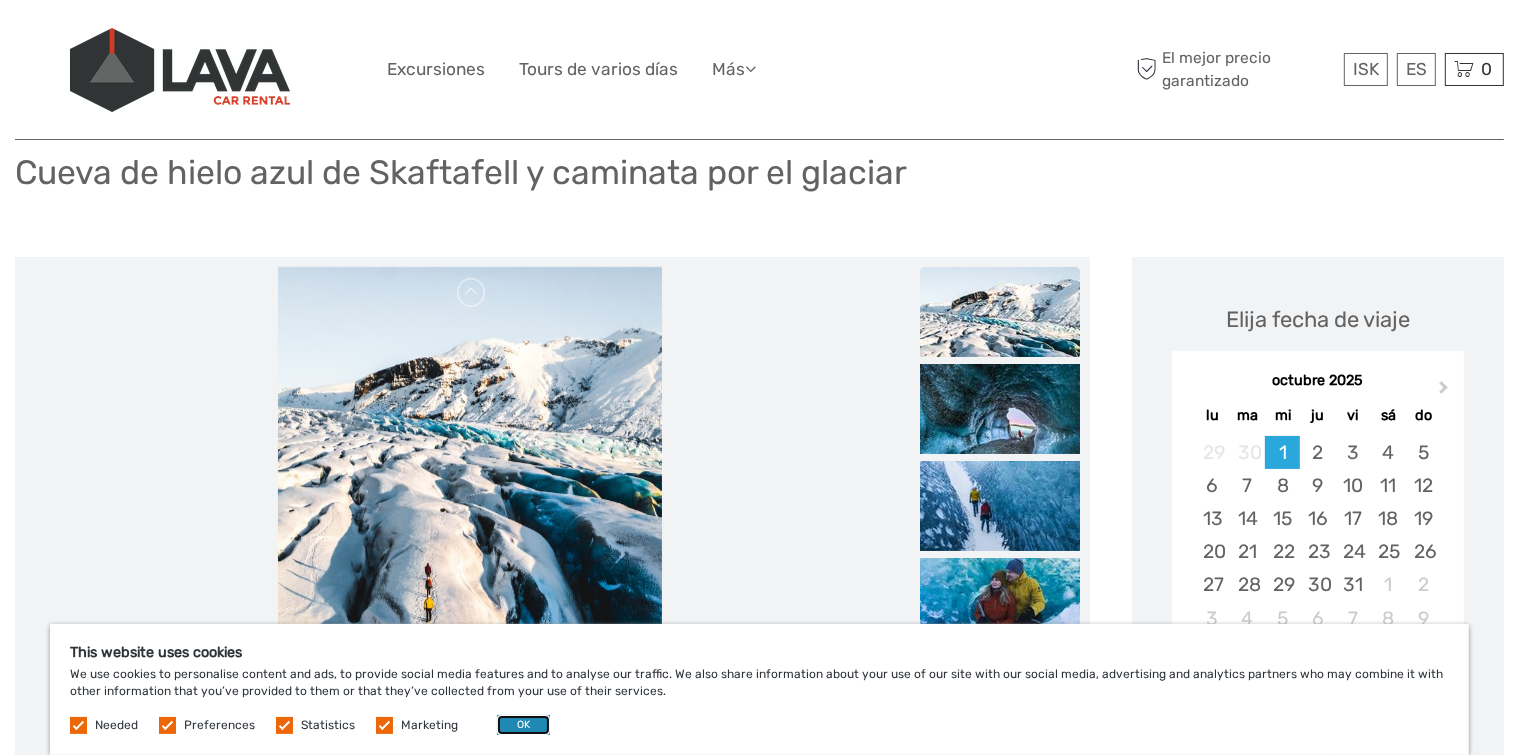 click on "OK" at bounding box center [523, 725] 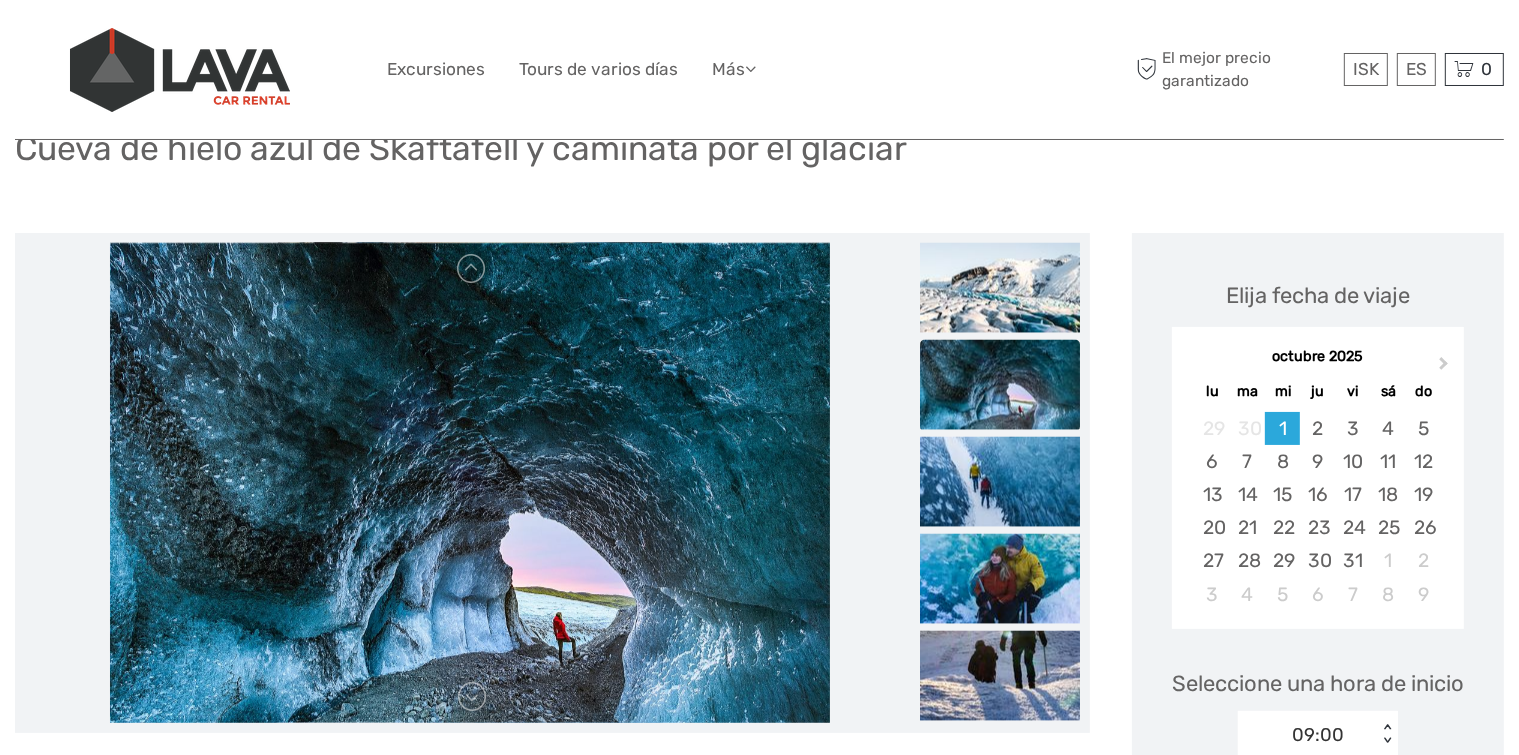 scroll, scrollTop: 167, scrollLeft: 0, axis: vertical 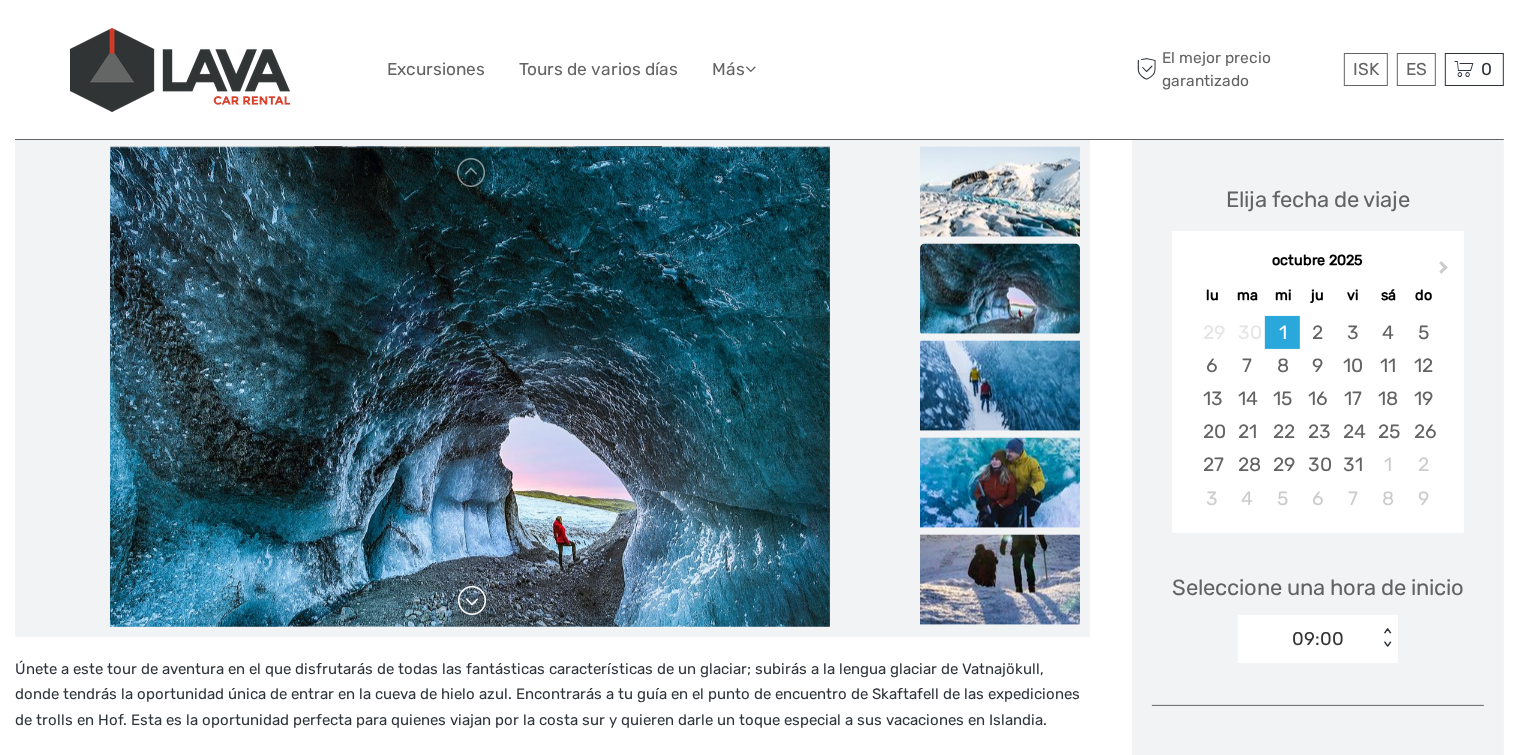 click at bounding box center (472, 601) 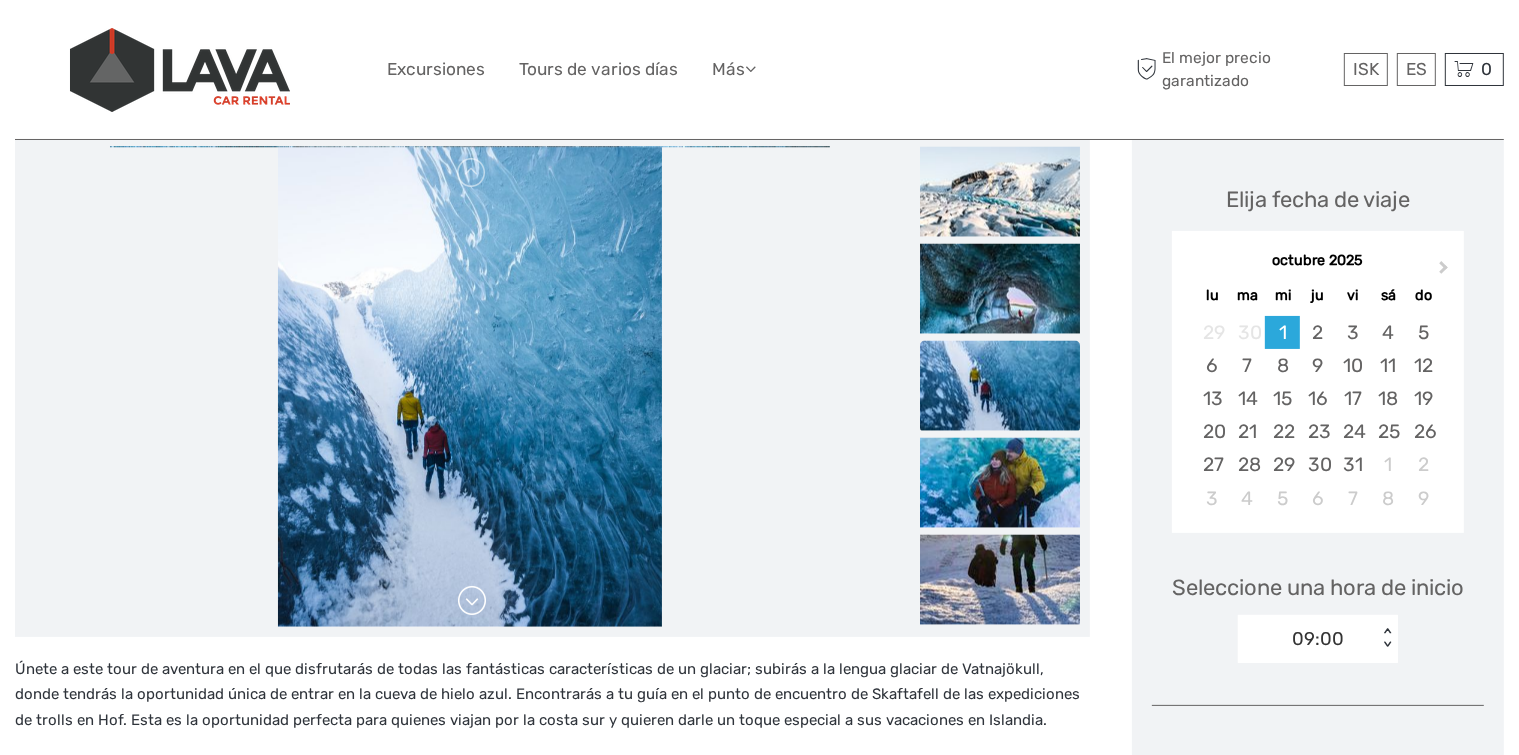 click at bounding box center (472, 601) 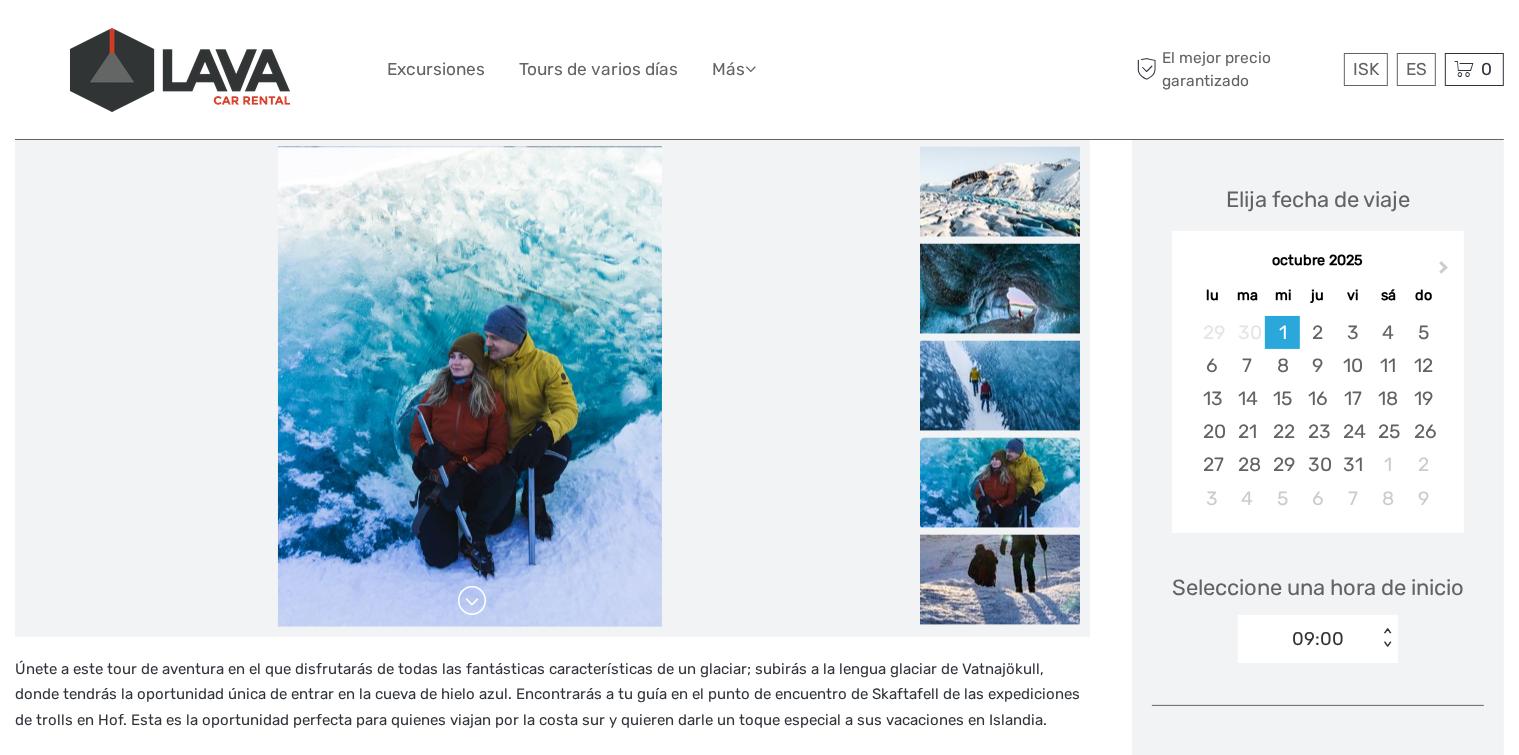 click at bounding box center [472, 601] 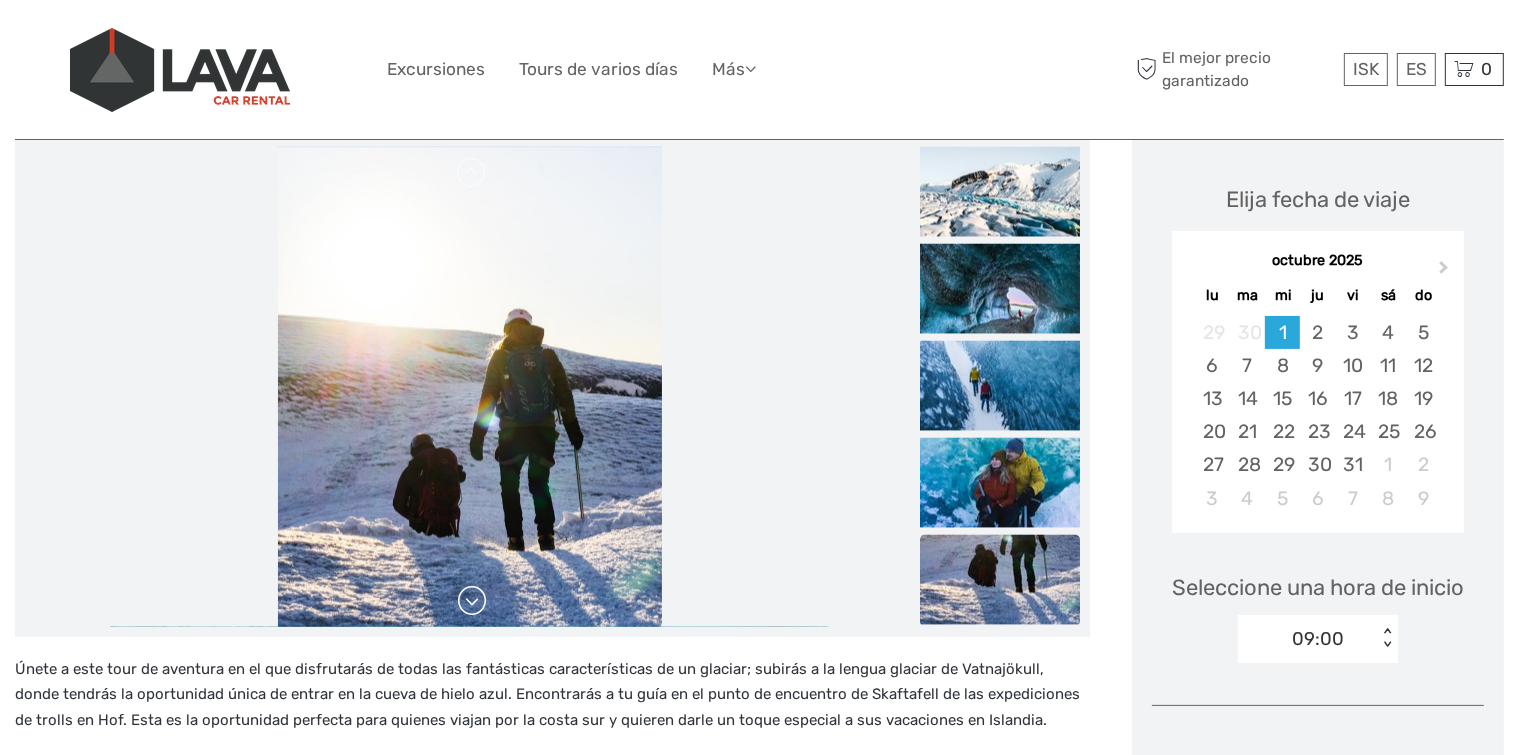 click at bounding box center [472, 601] 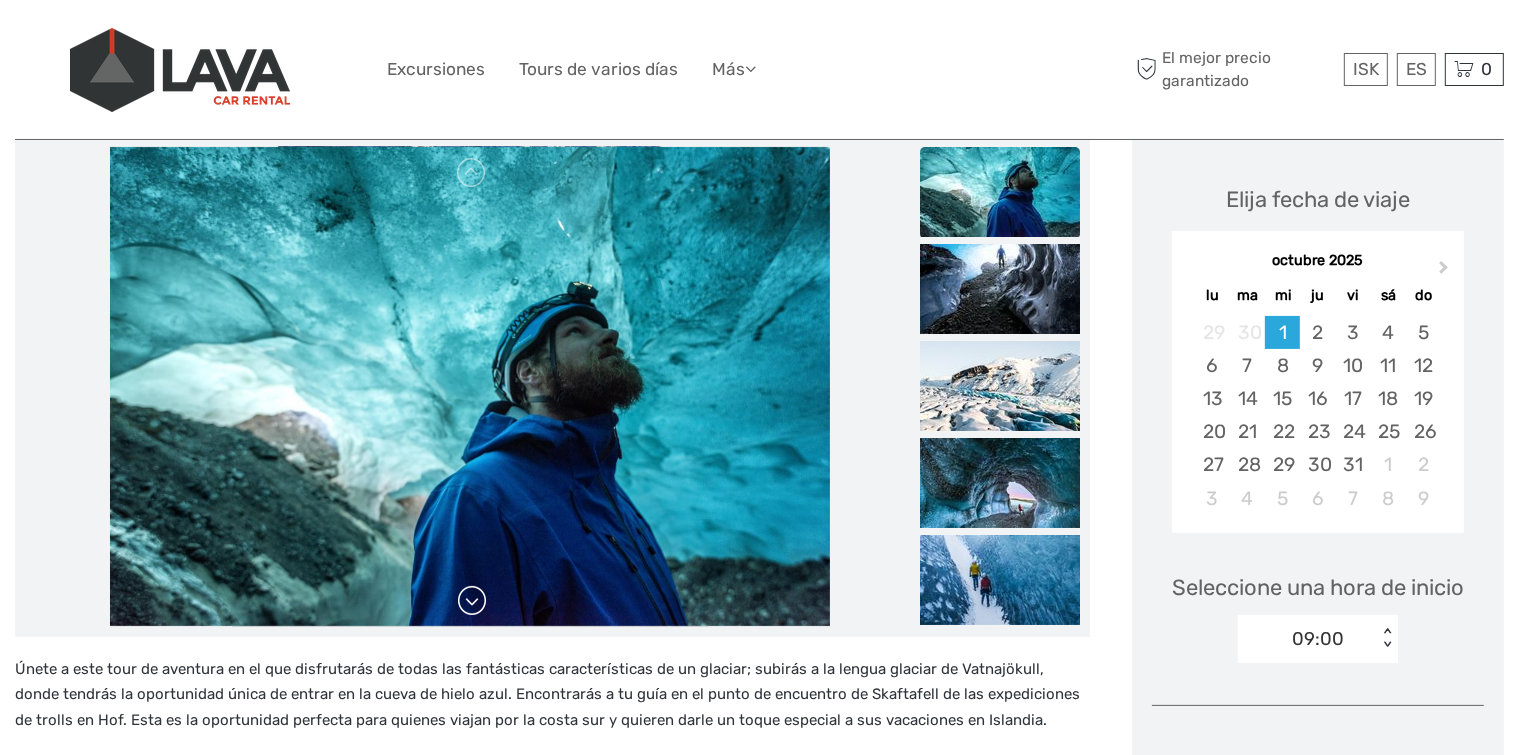 click at bounding box center (472, 601) 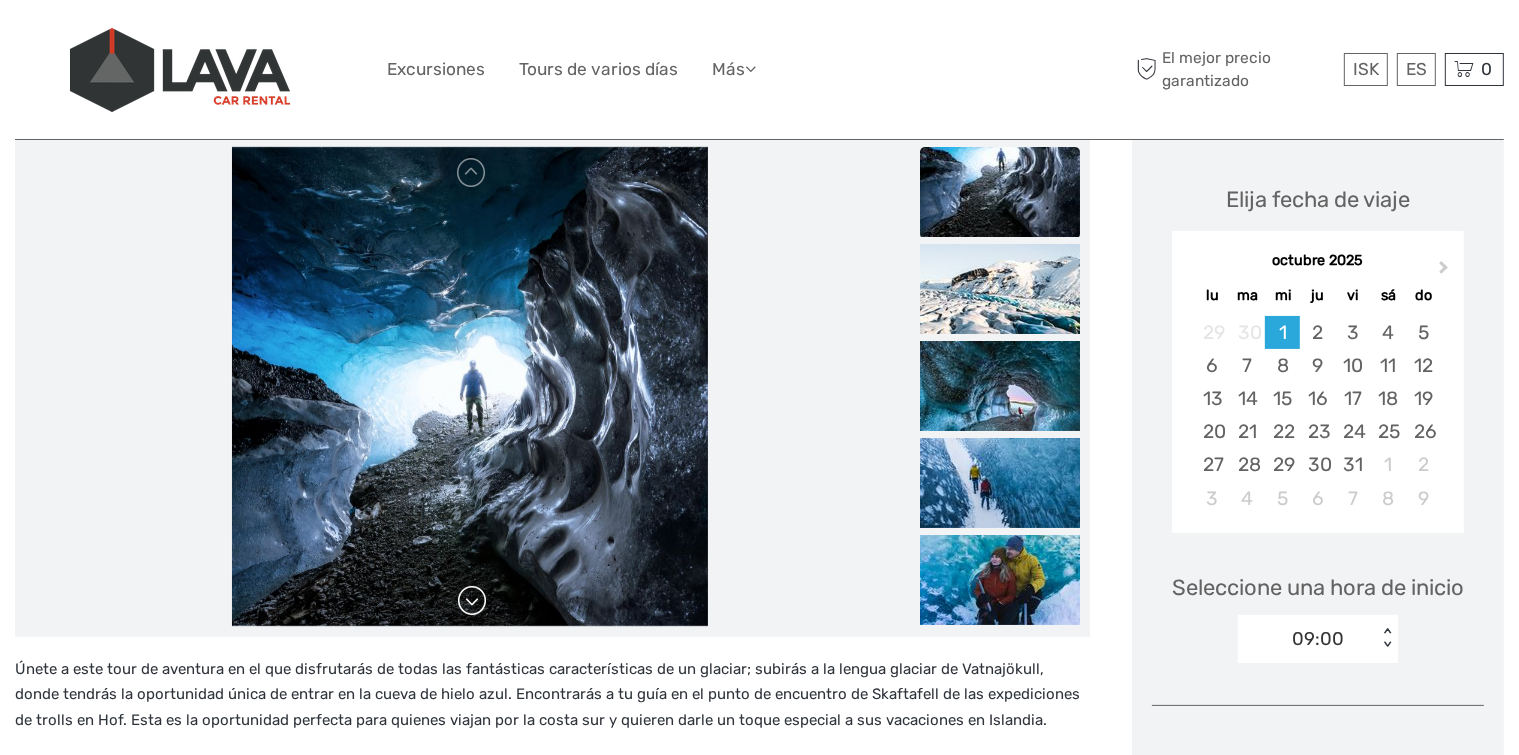 click at bounding box center (472, 601) 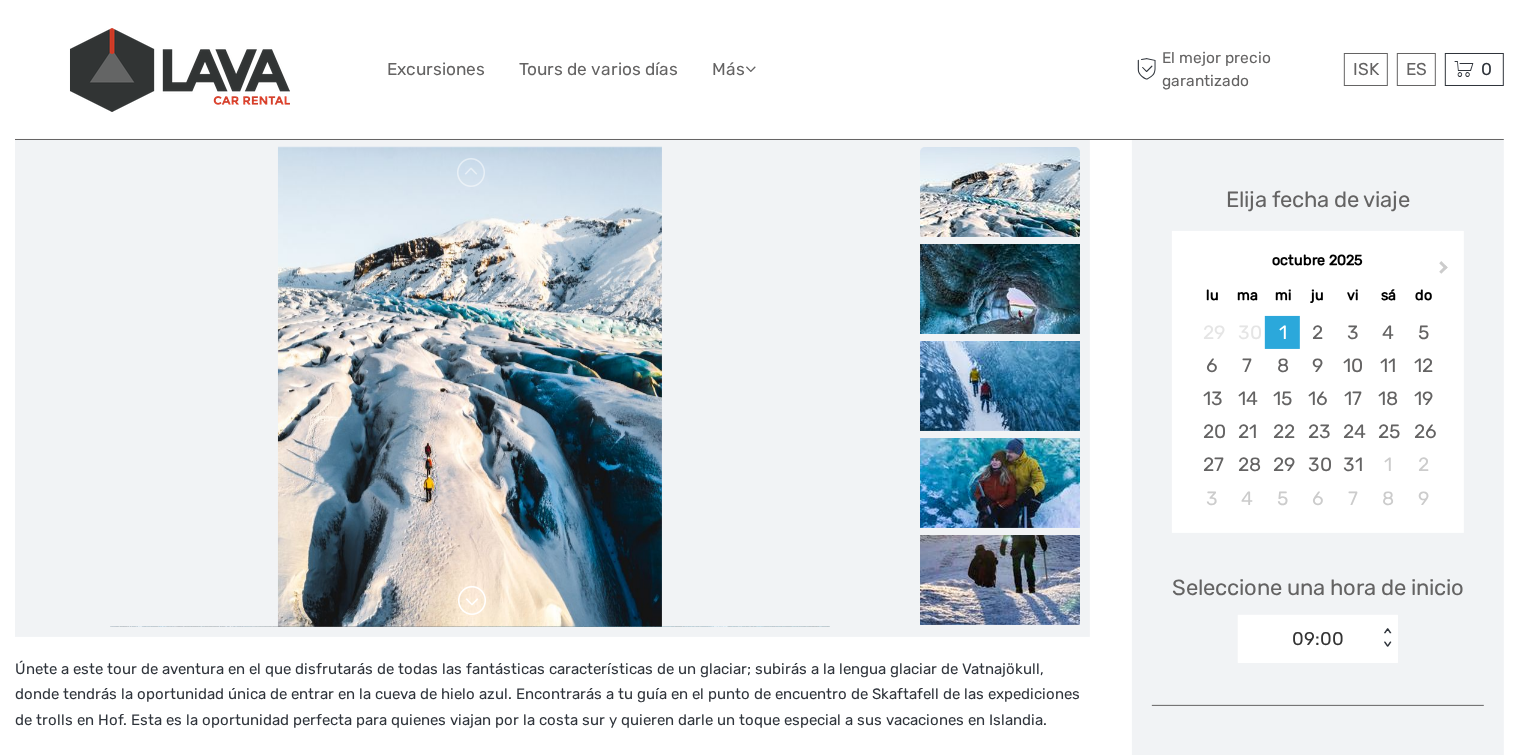 click at bounding box center [472, 601] 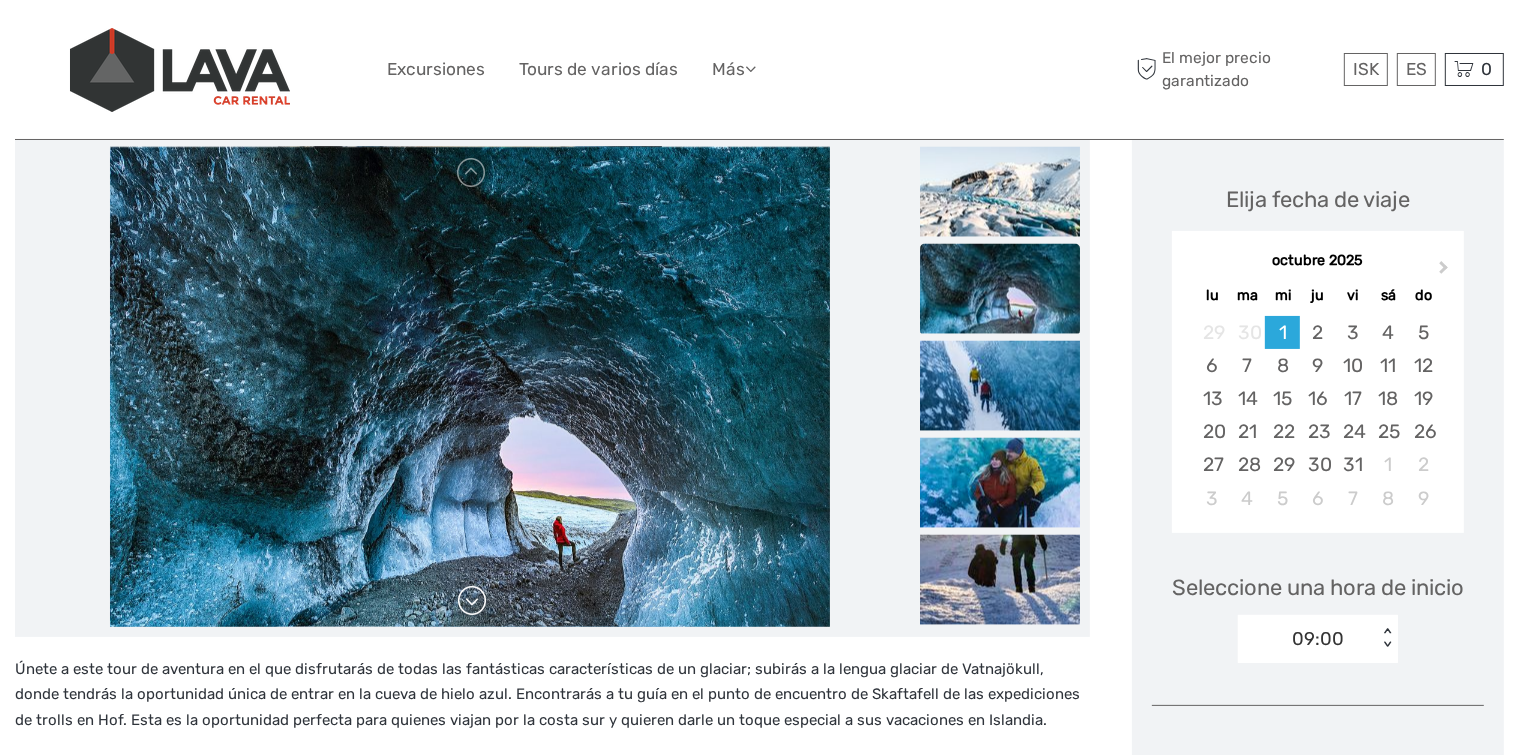 click at bounding box center [472, 601] 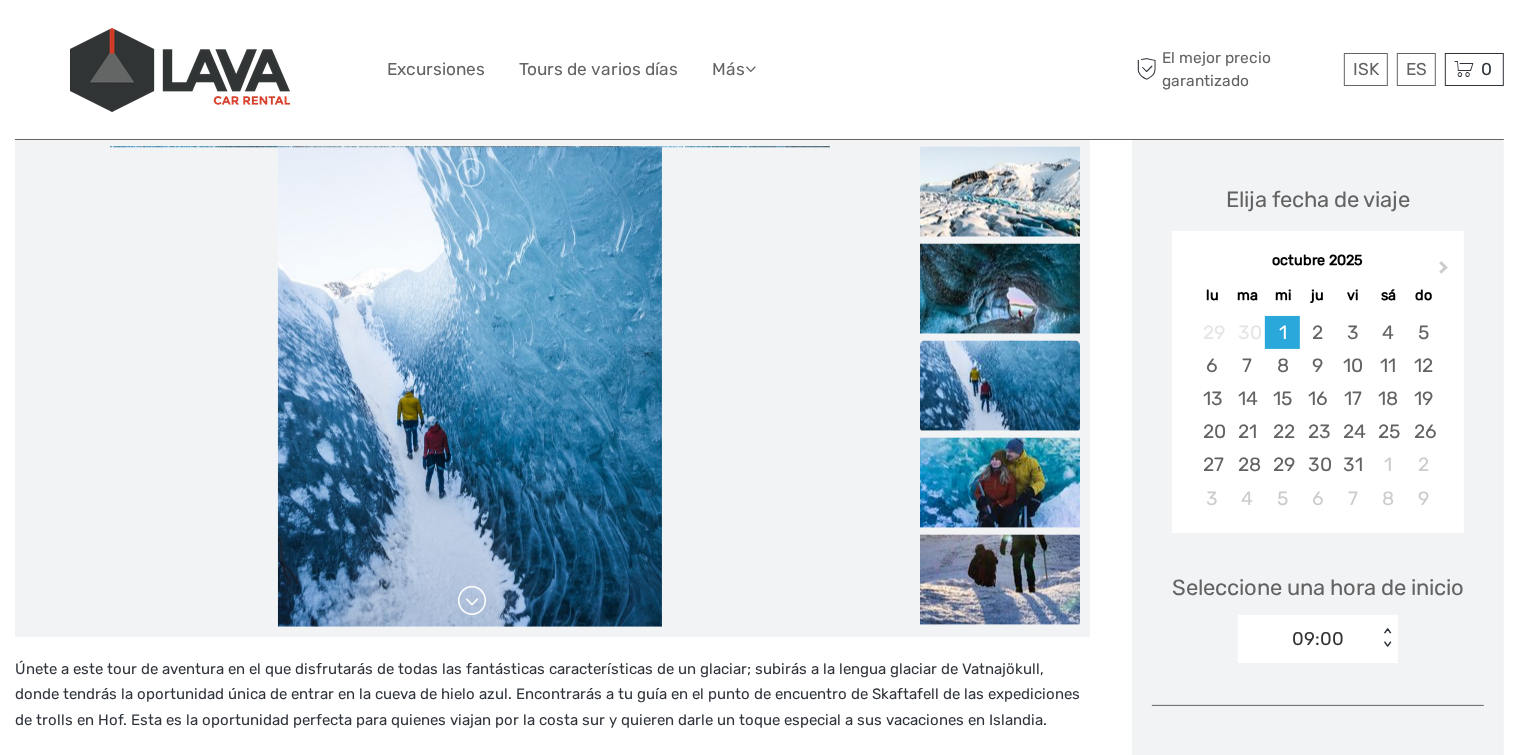 click at bounding box center (472, 601) 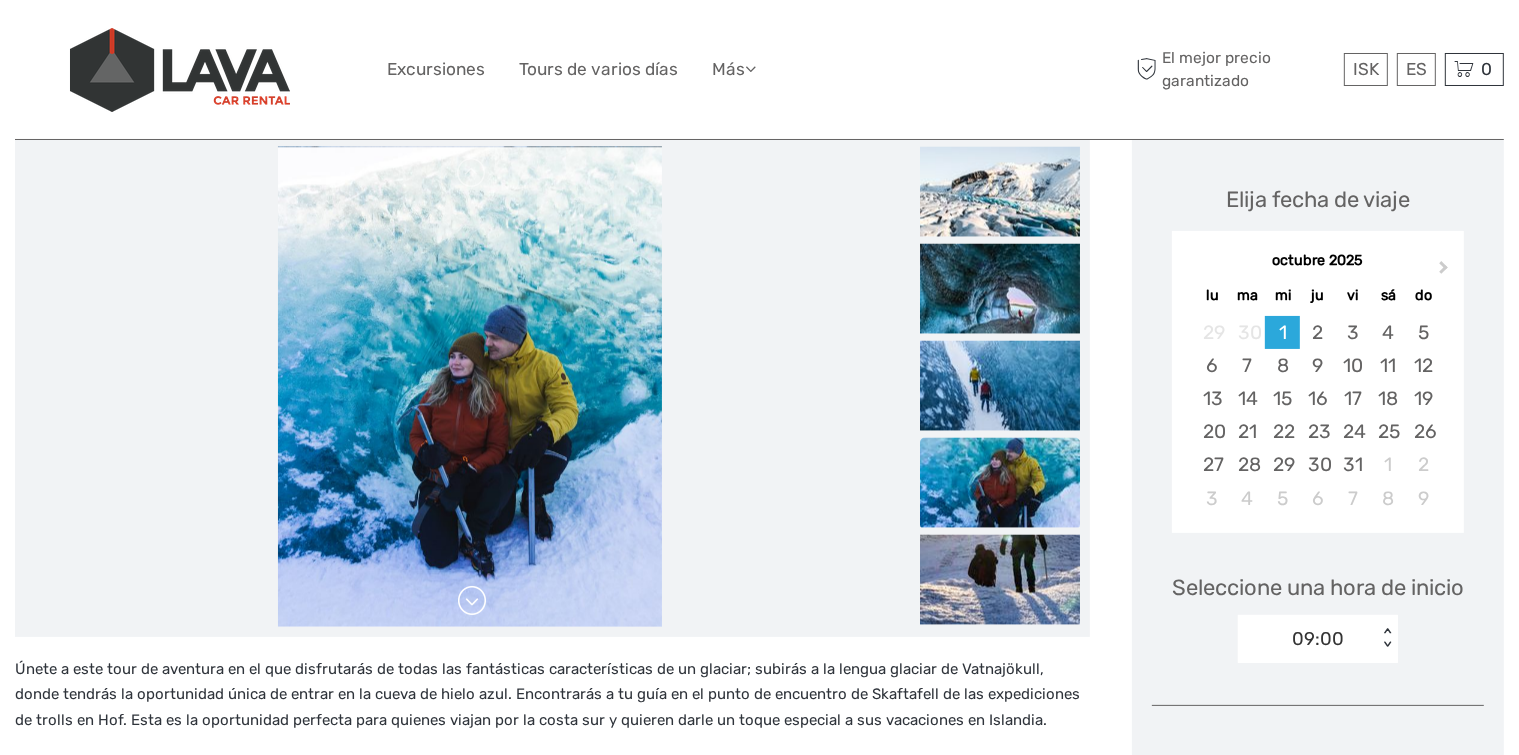 click at bounding box center [472, 601] 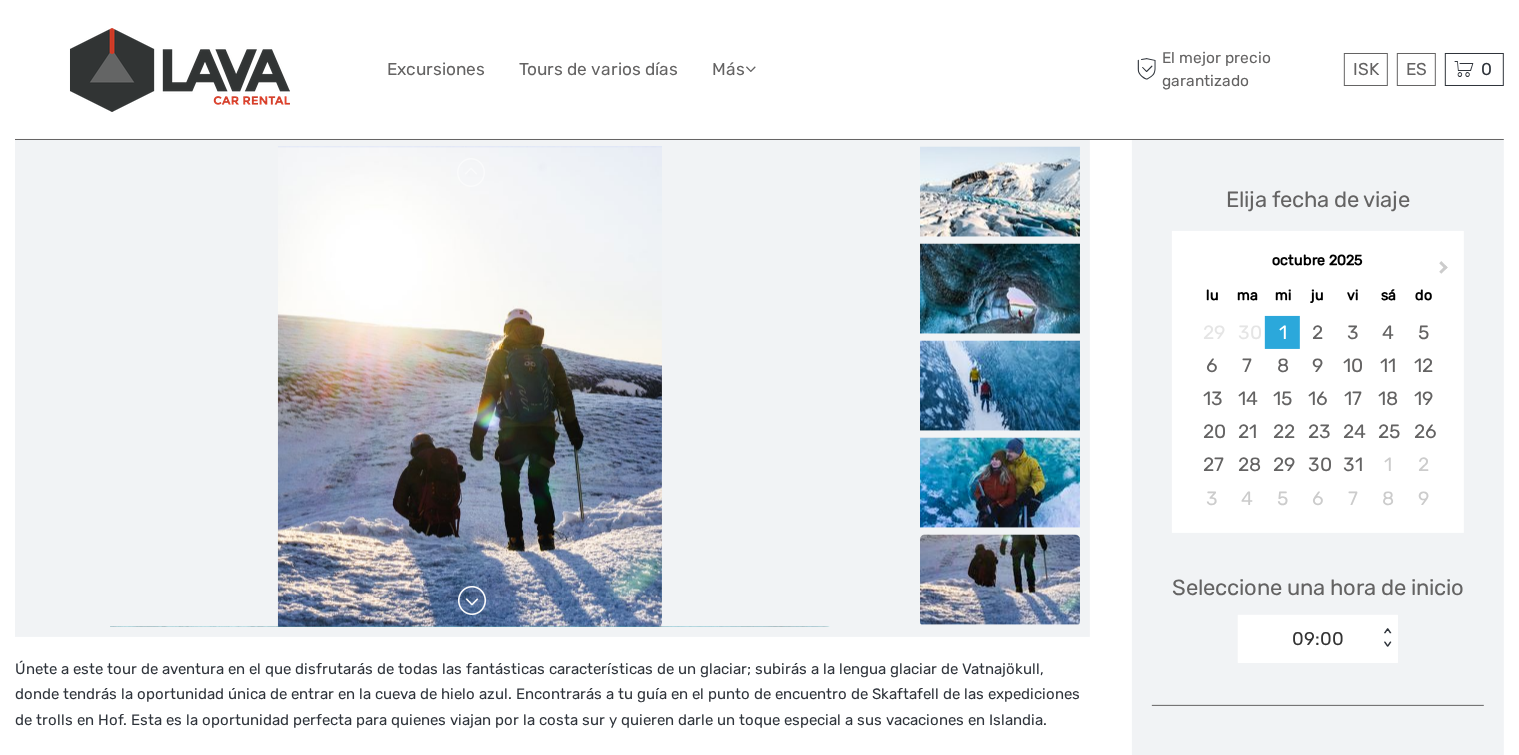click at bounding box center [472, 601] 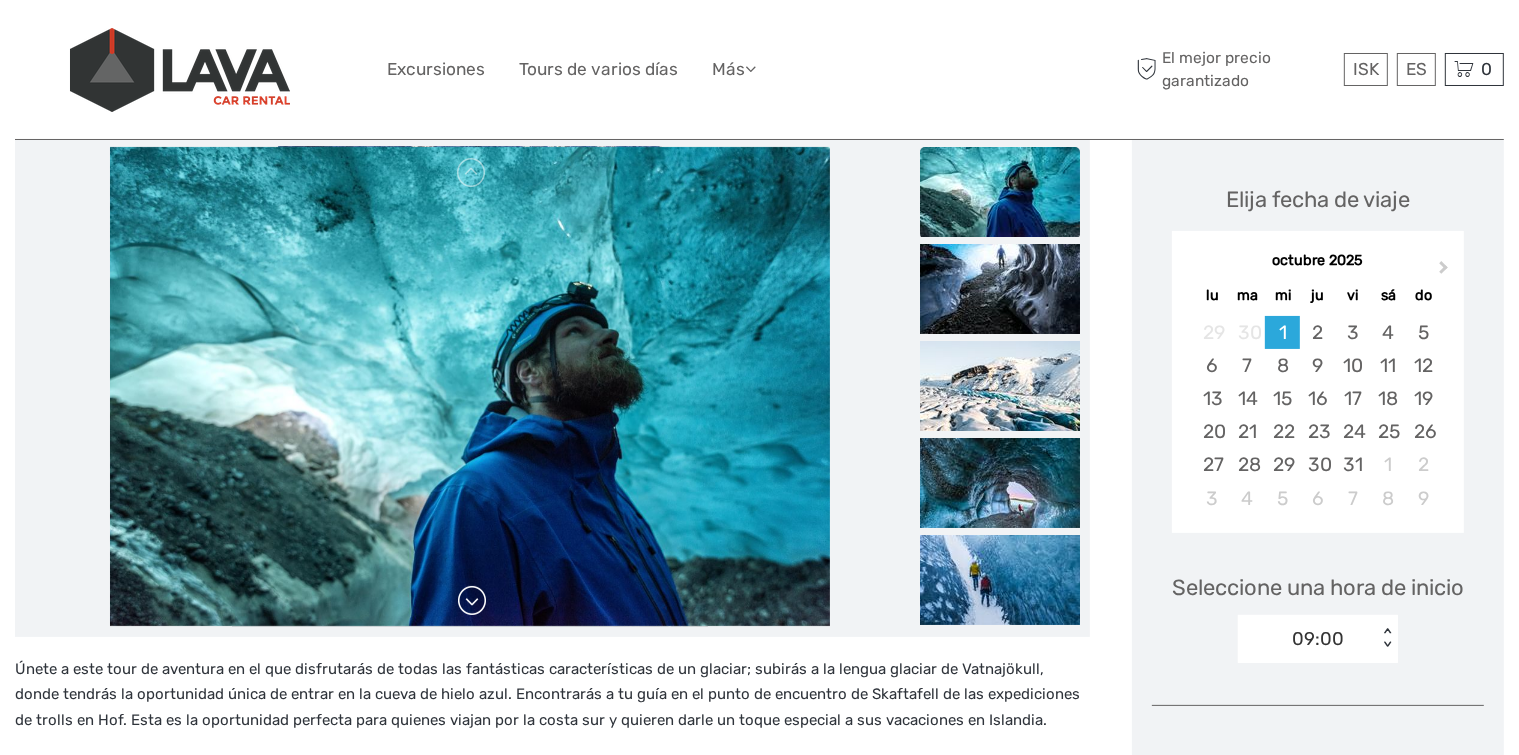 click at bounding box center (470, 387) 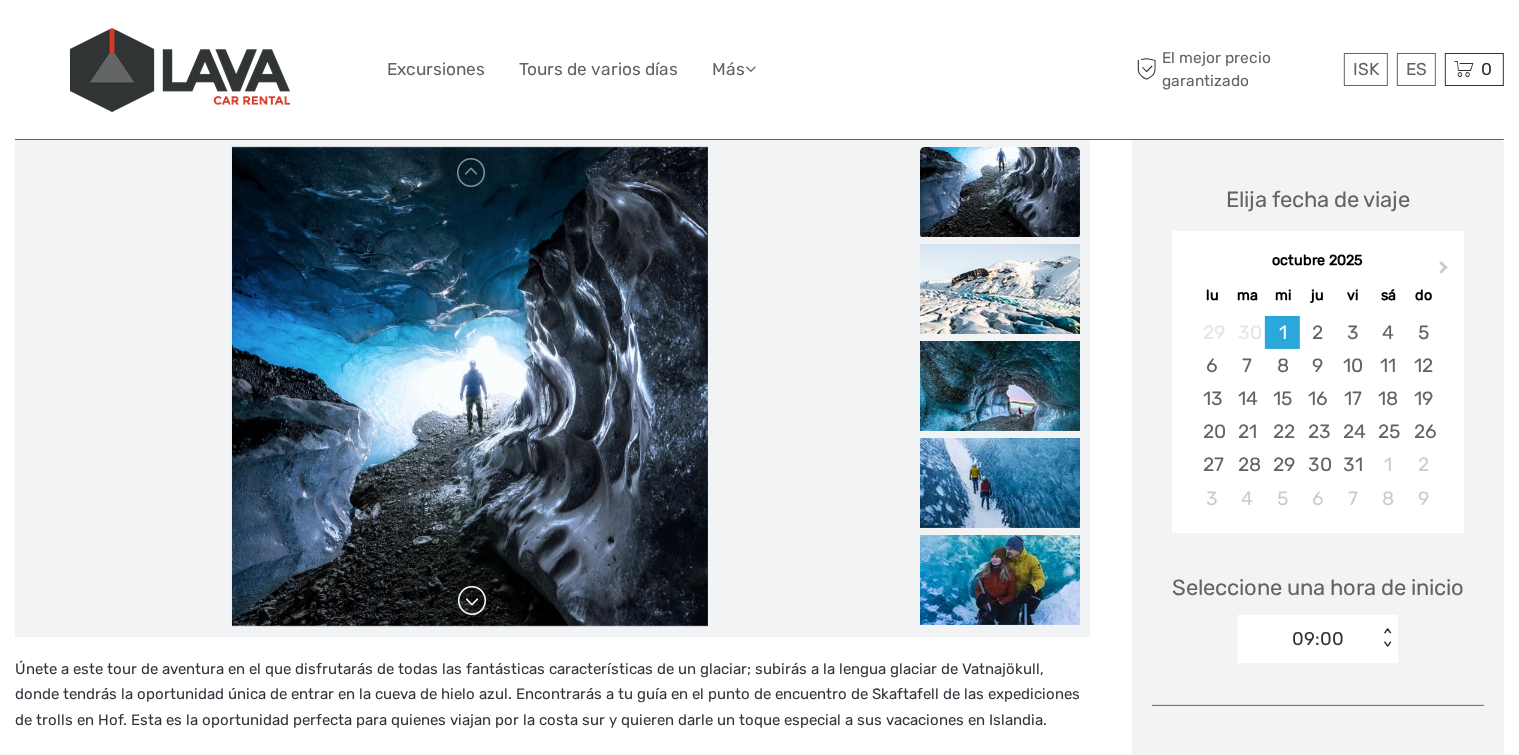 click at bounding box center [472, 601] 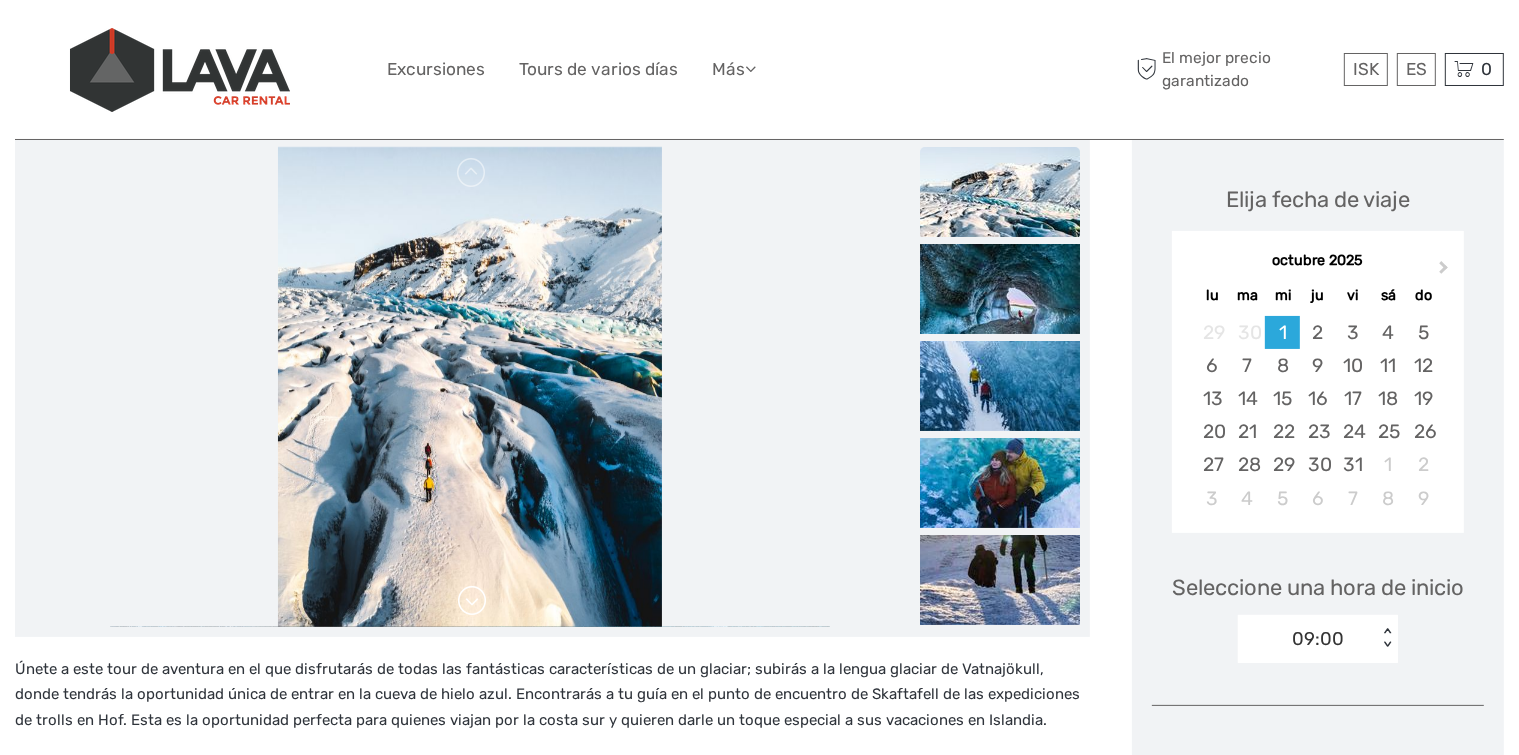 click at bounding box center [472, 601] 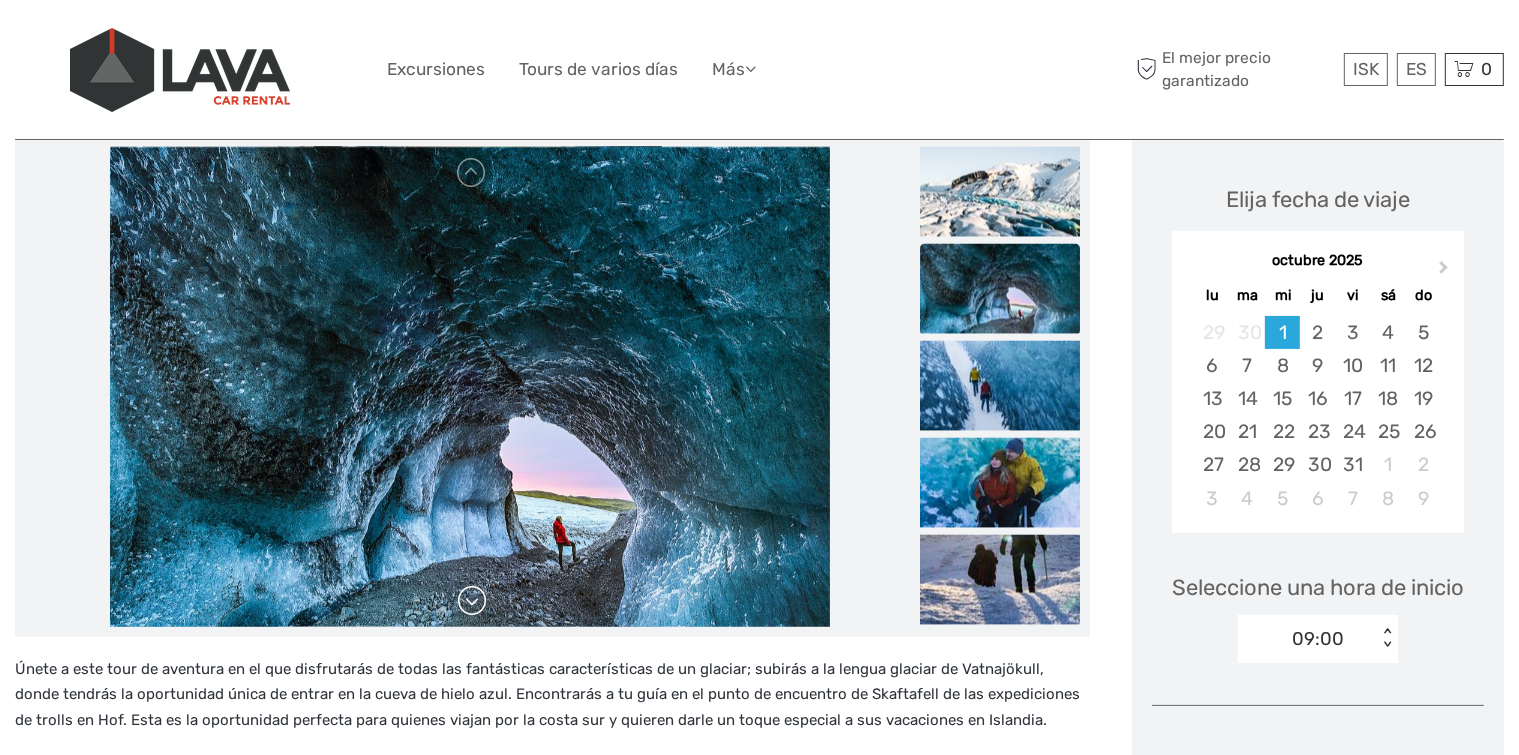 click at bounding box center (472, 601) 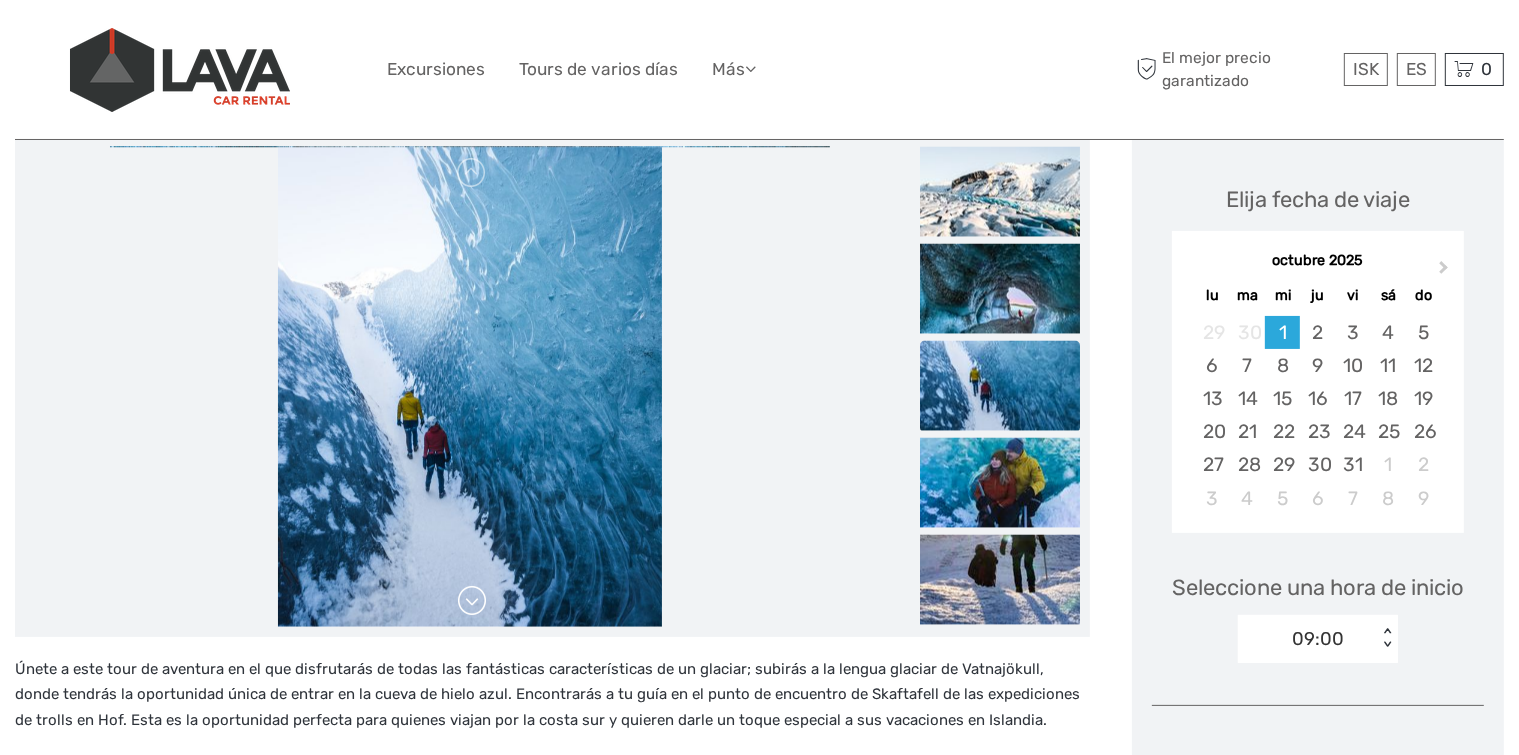 click at bounding box center [472, 601] 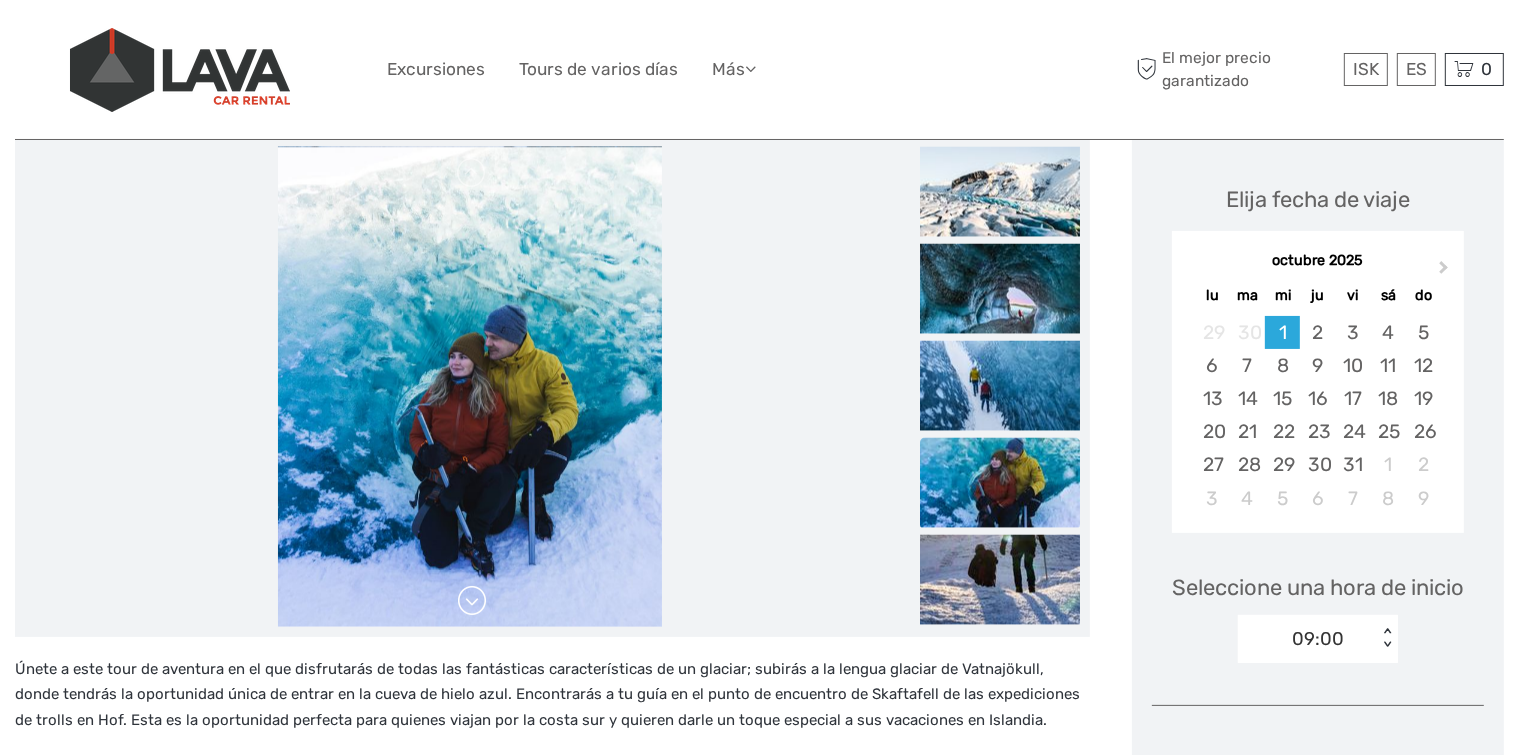 click at bounding box center (472, 601) 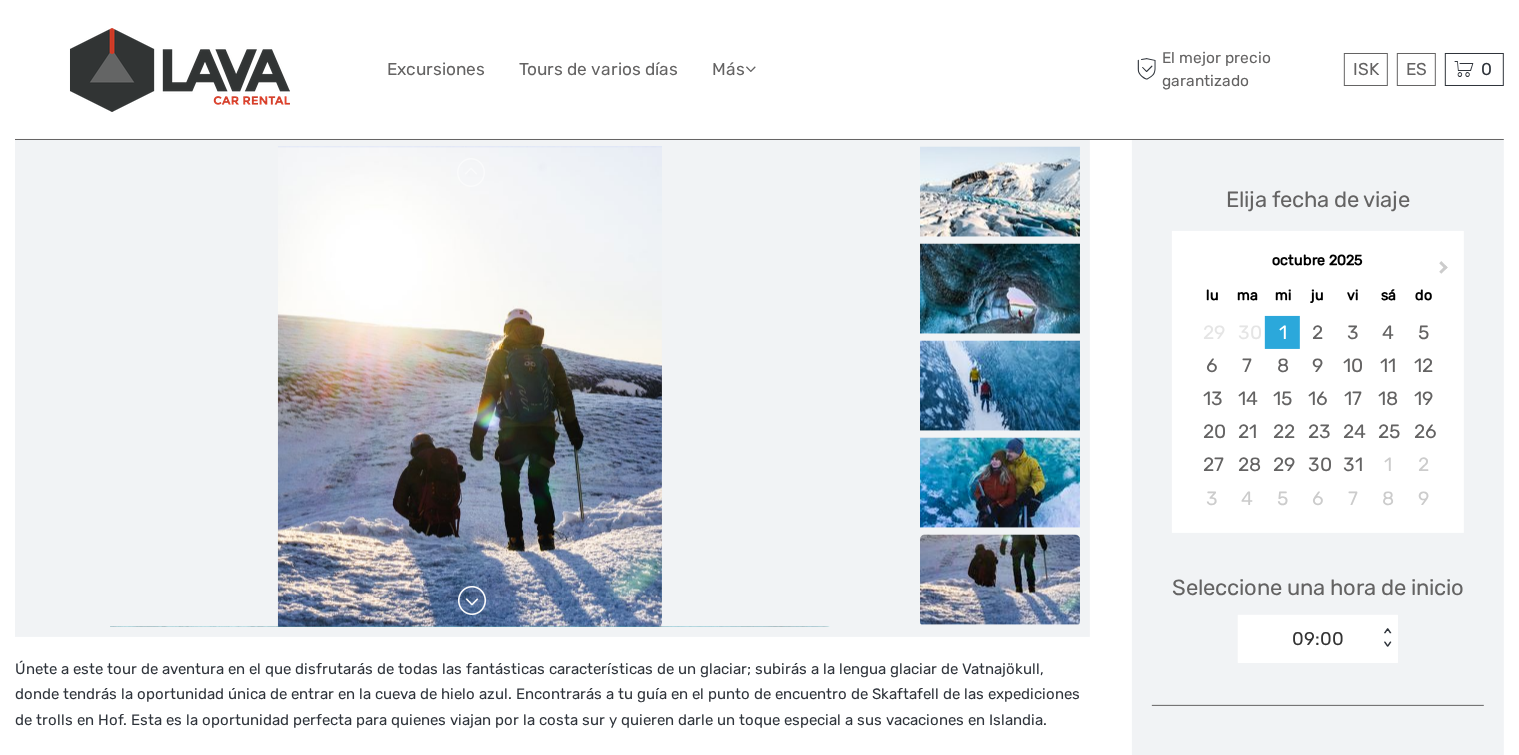 click at bounding box center (472, 601) 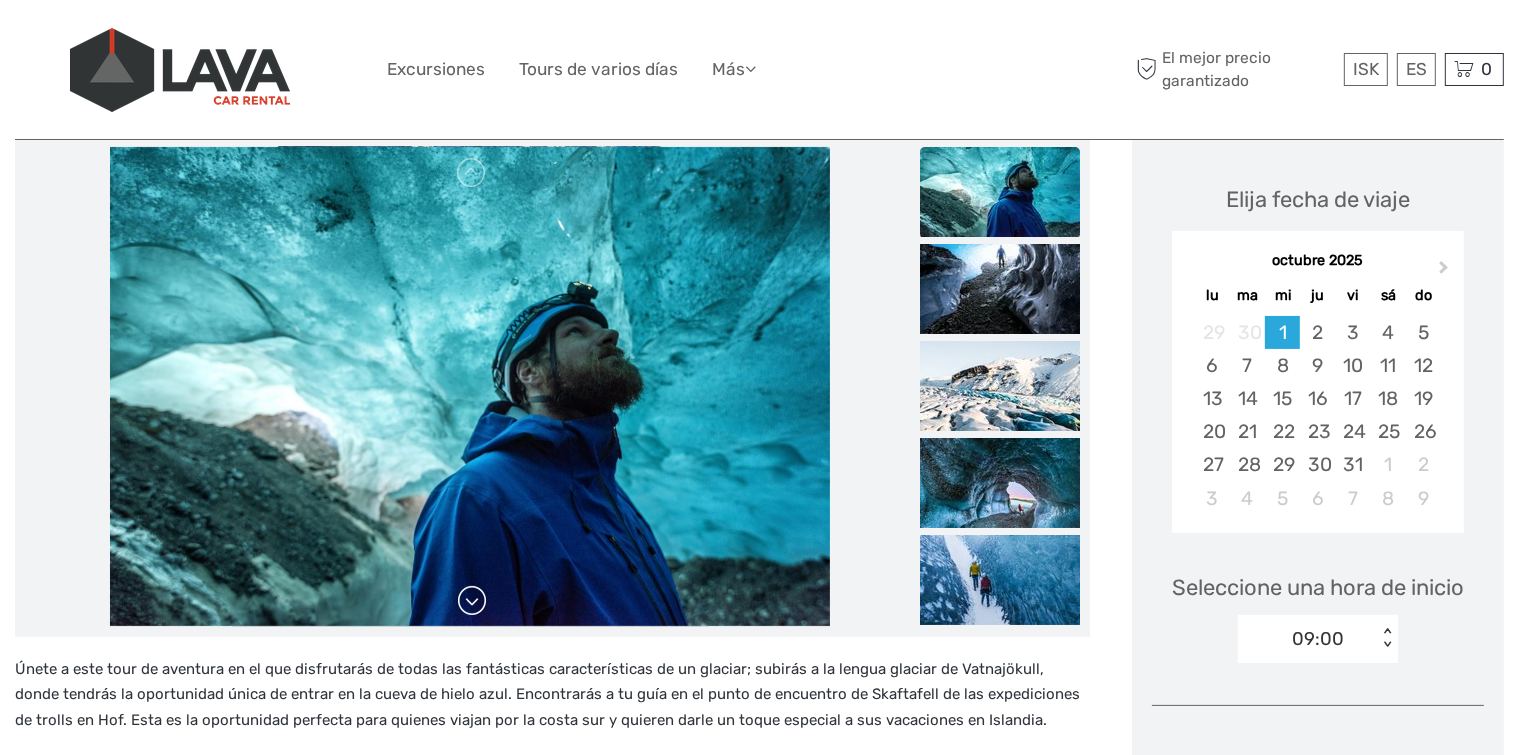 click at bounding box center [472, 601] 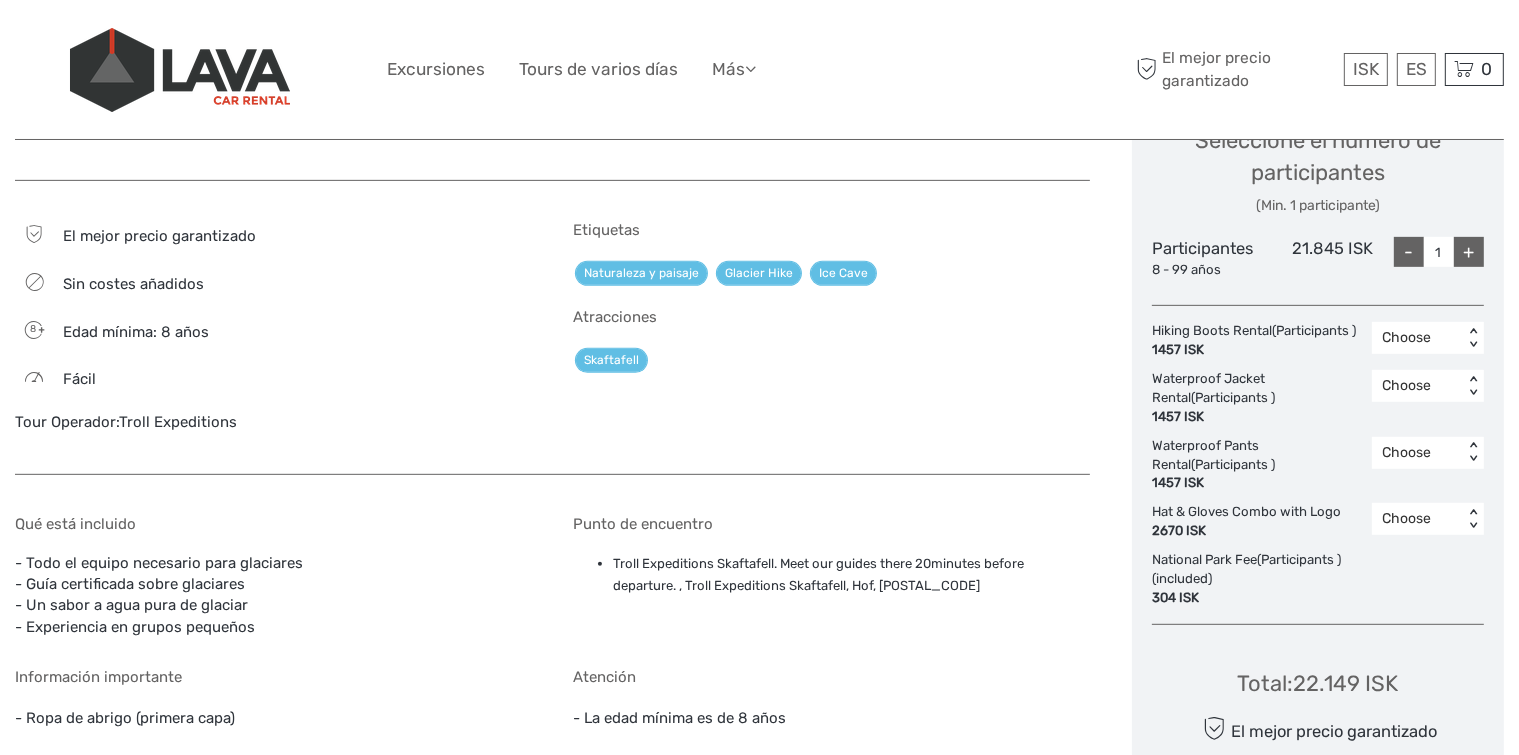 scroll, scrollTop: 0, scrollLeft: 0, axis: both 